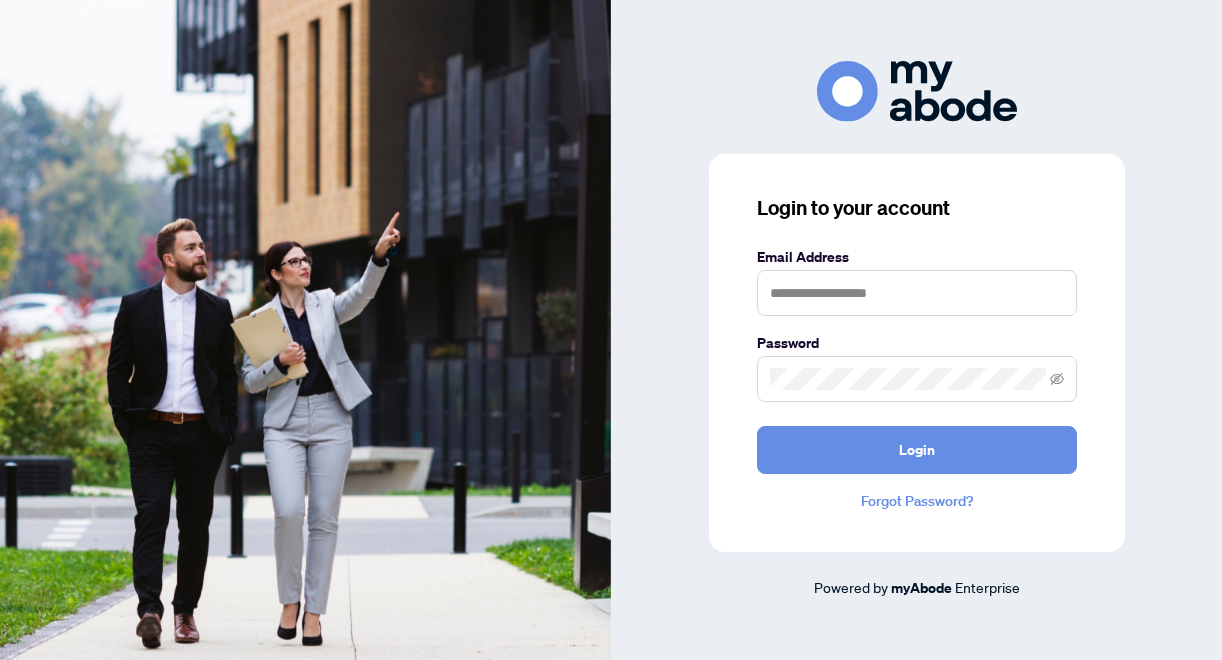 scroll, scrollTop: 0, scrollLeft: 0, axis: both 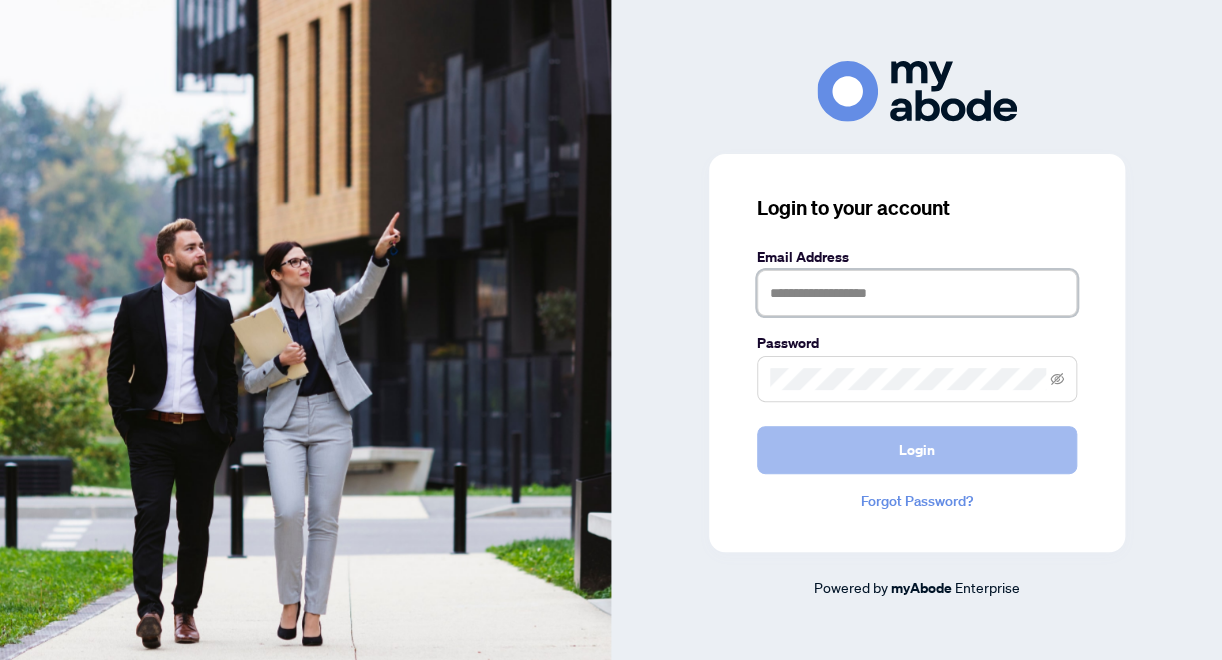 type on "**********" 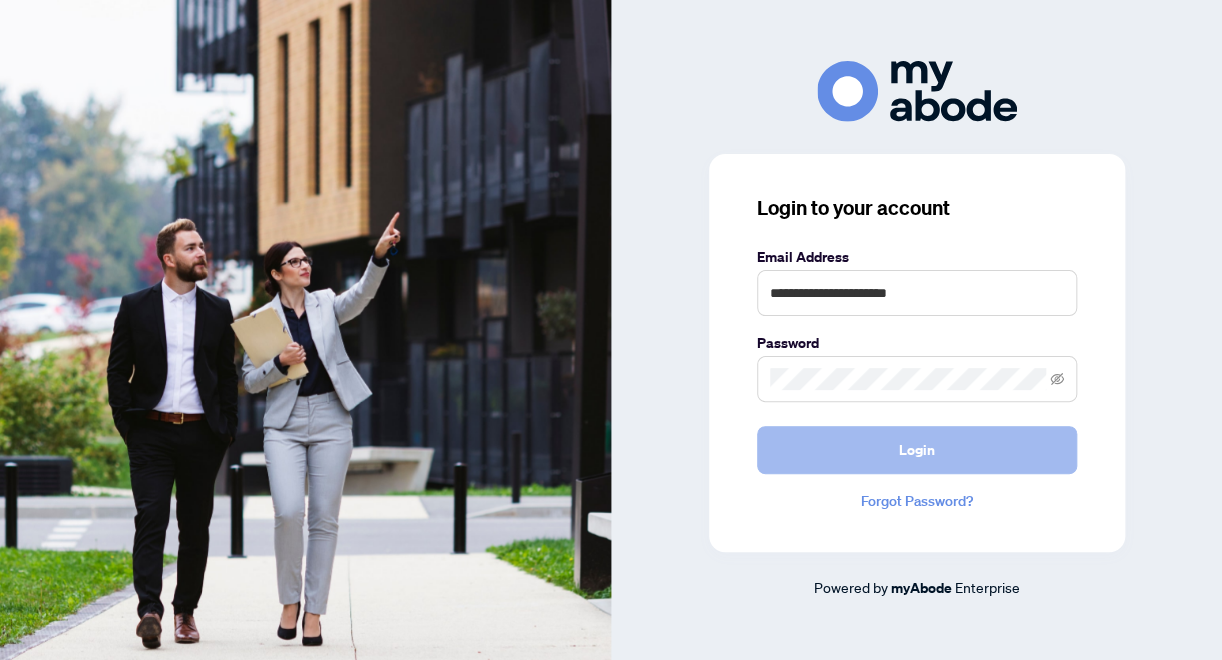 click on "Login" at bounding box center [917, 450] 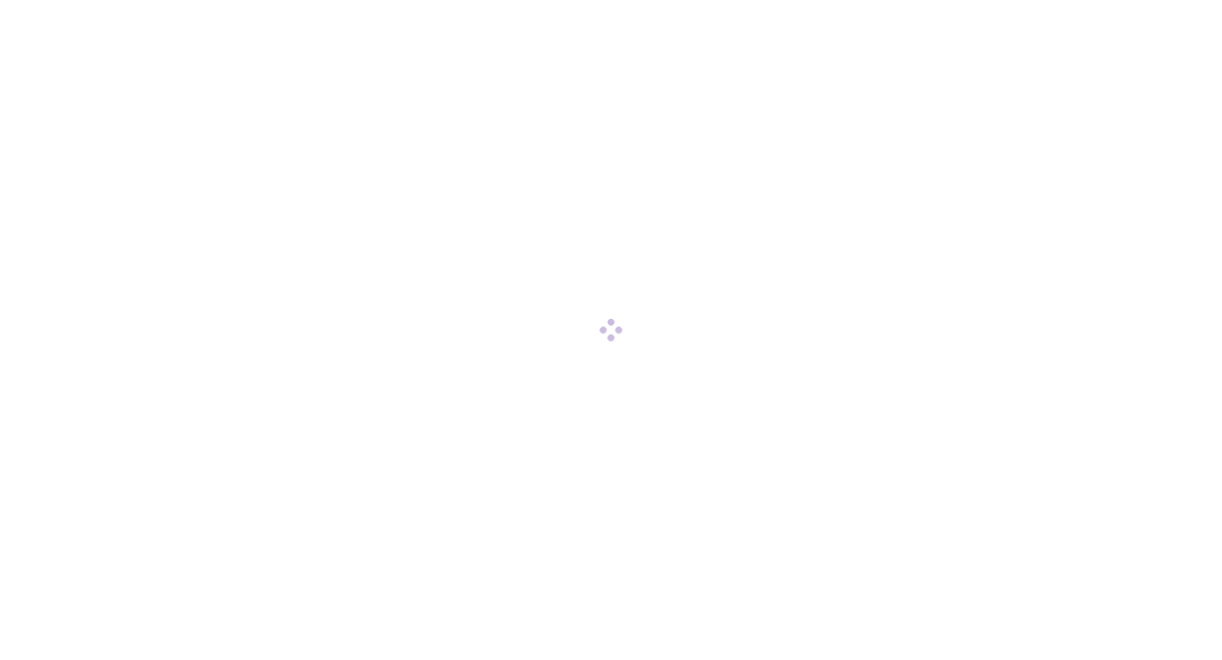 scroll, scrollTop: 0, scrollLeft: 0, axis: both 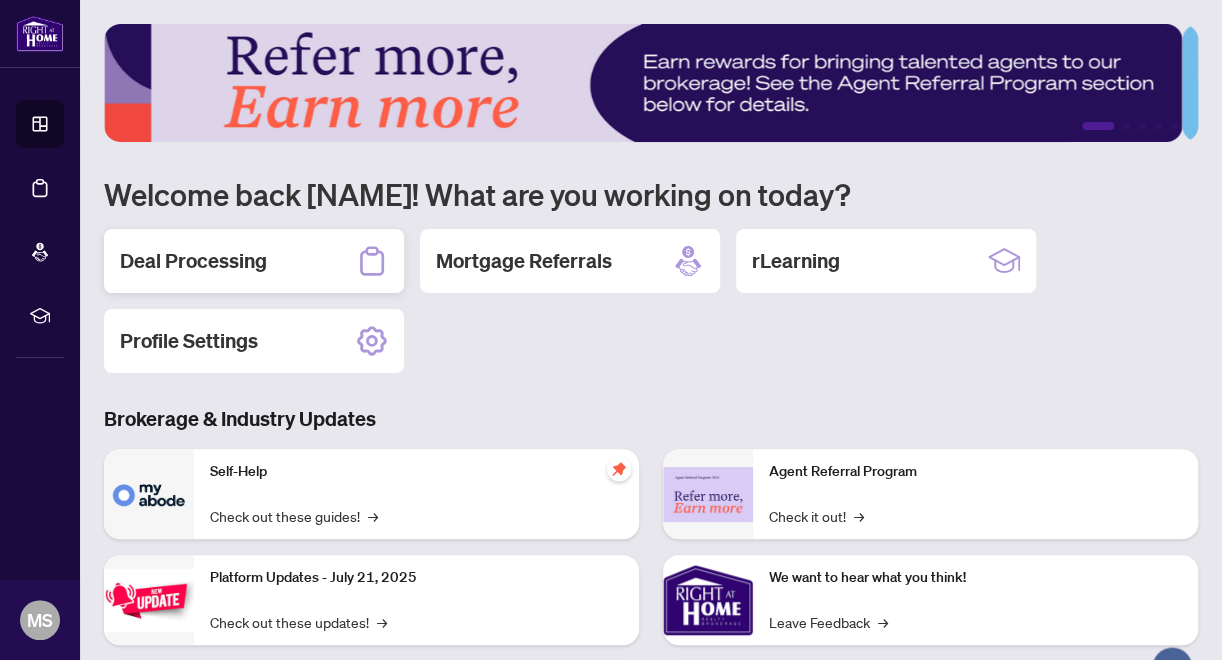click on "Deal Processing" at bounding box center [193, 261] 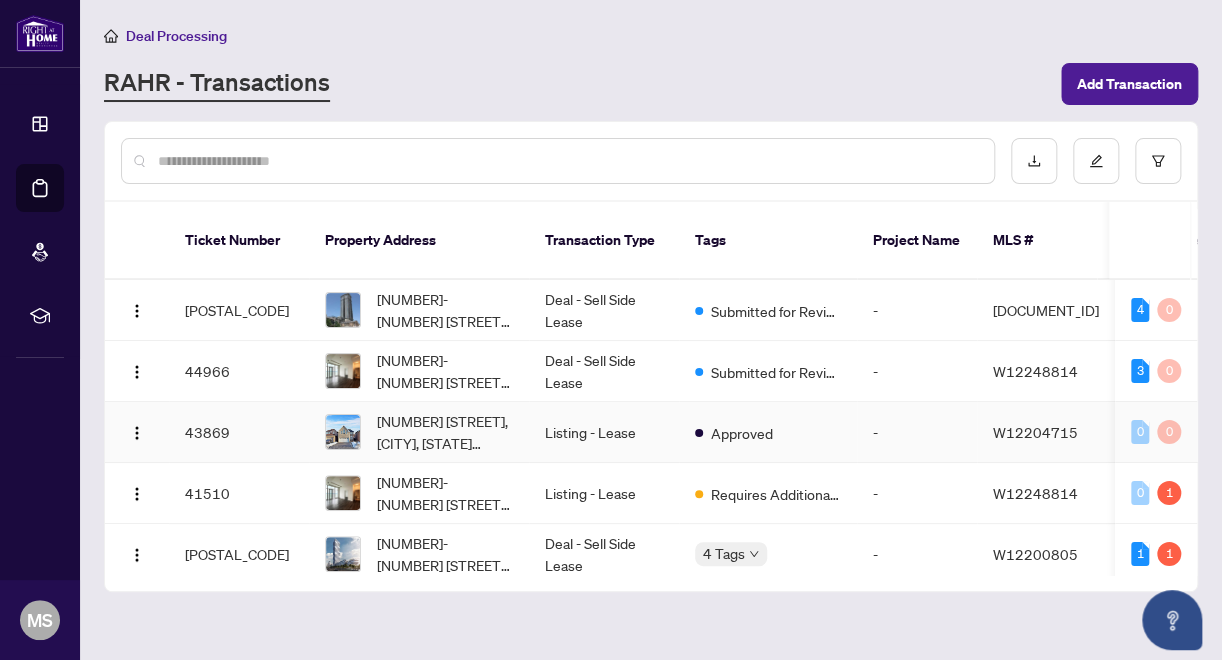 click on "Listing - Lease" at bounding box center (604, 432) 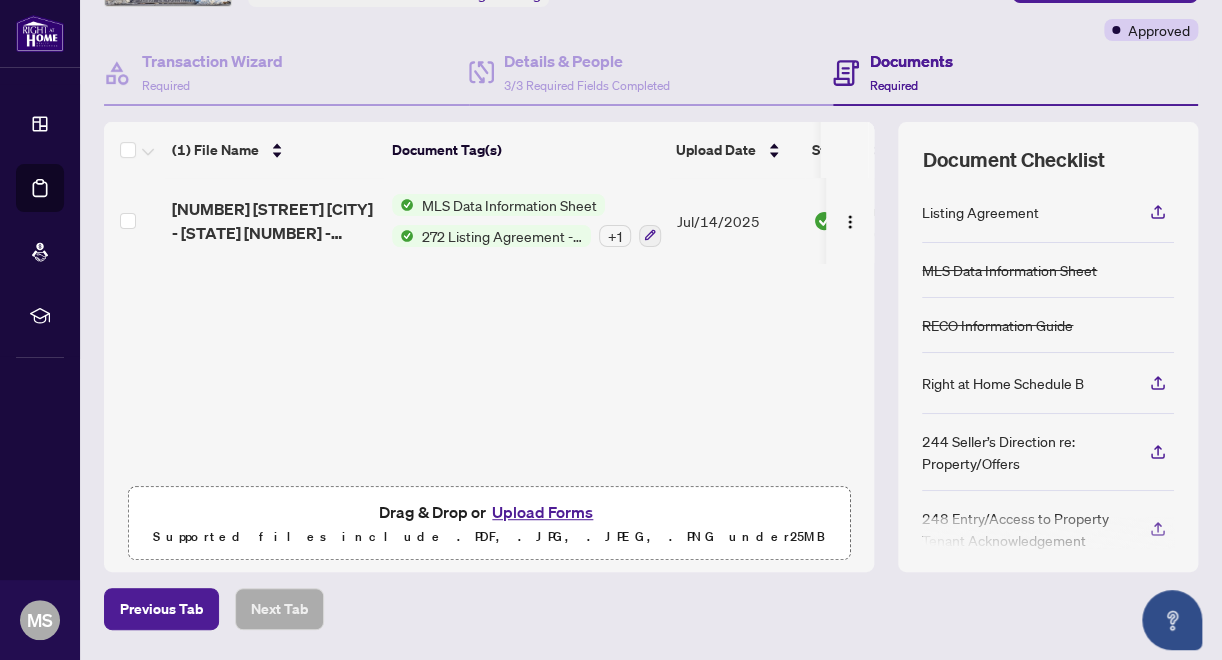 scroll, scrollTop: 200, scrollLeft: 0, axis: vertical 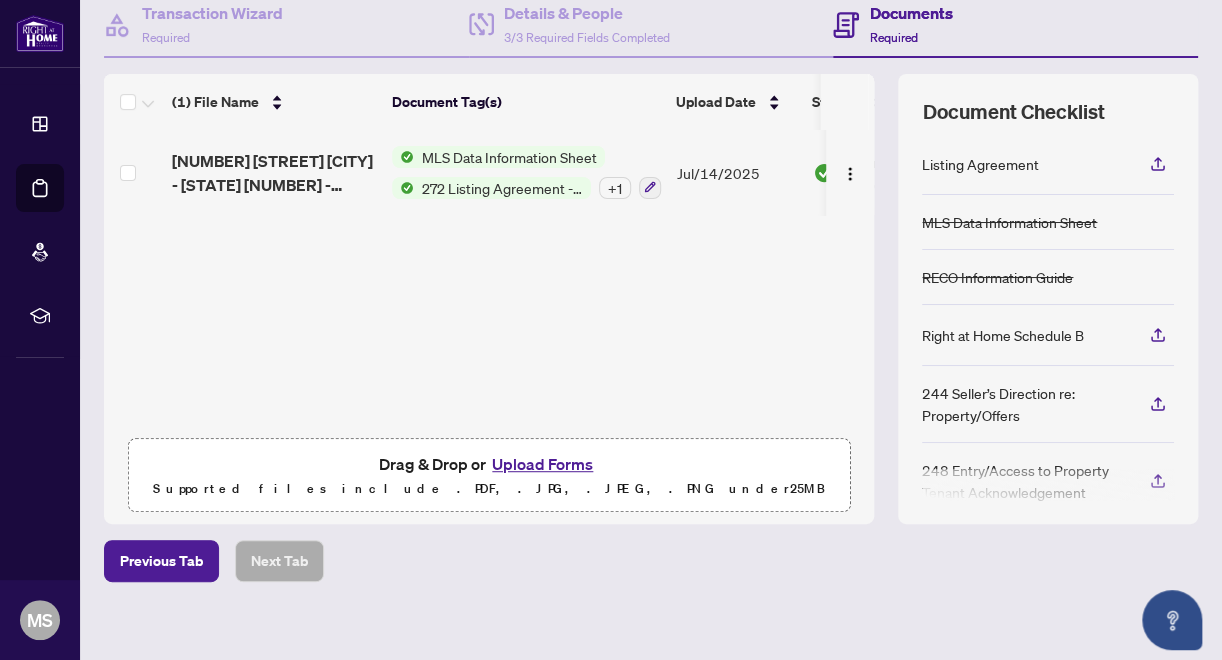 click on "Upload Forms" at bounding box center (542, 464) 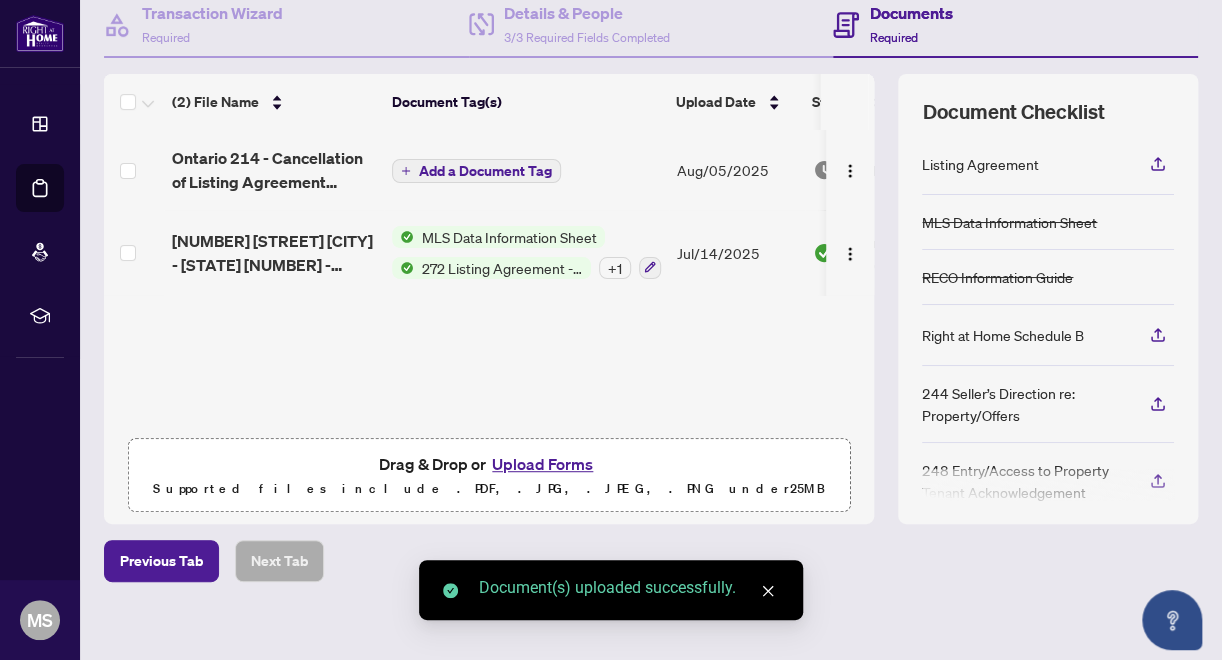 click 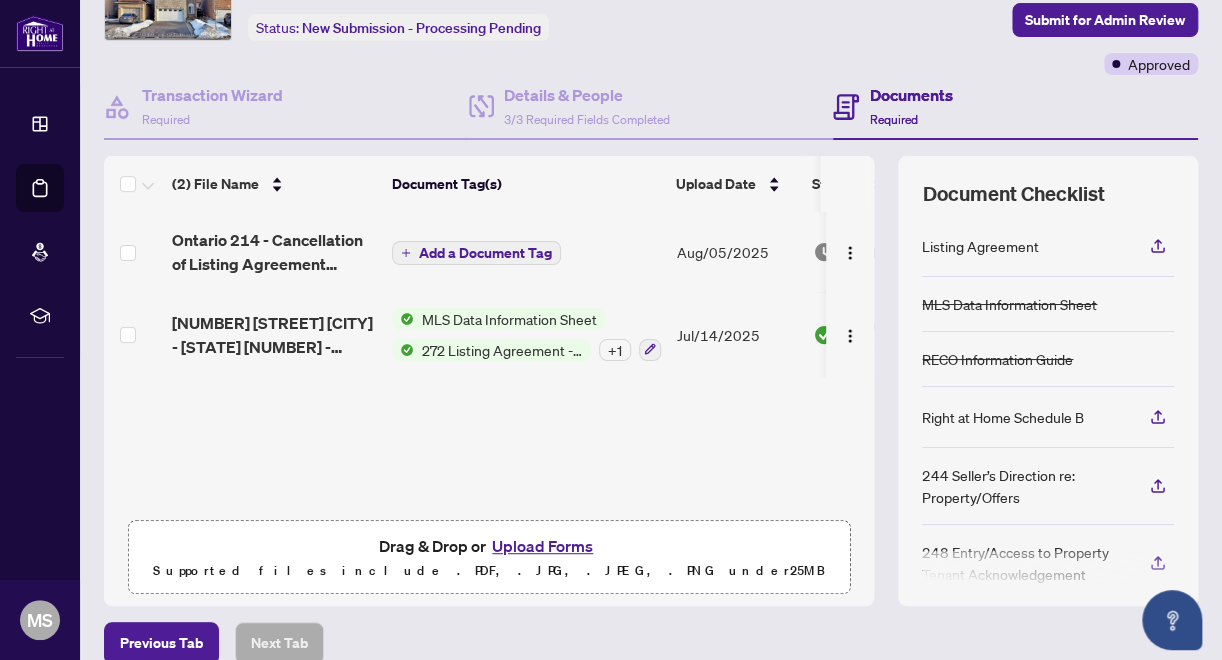 scroll, scrollTop: 0, scrollLeft: 0, axis: both 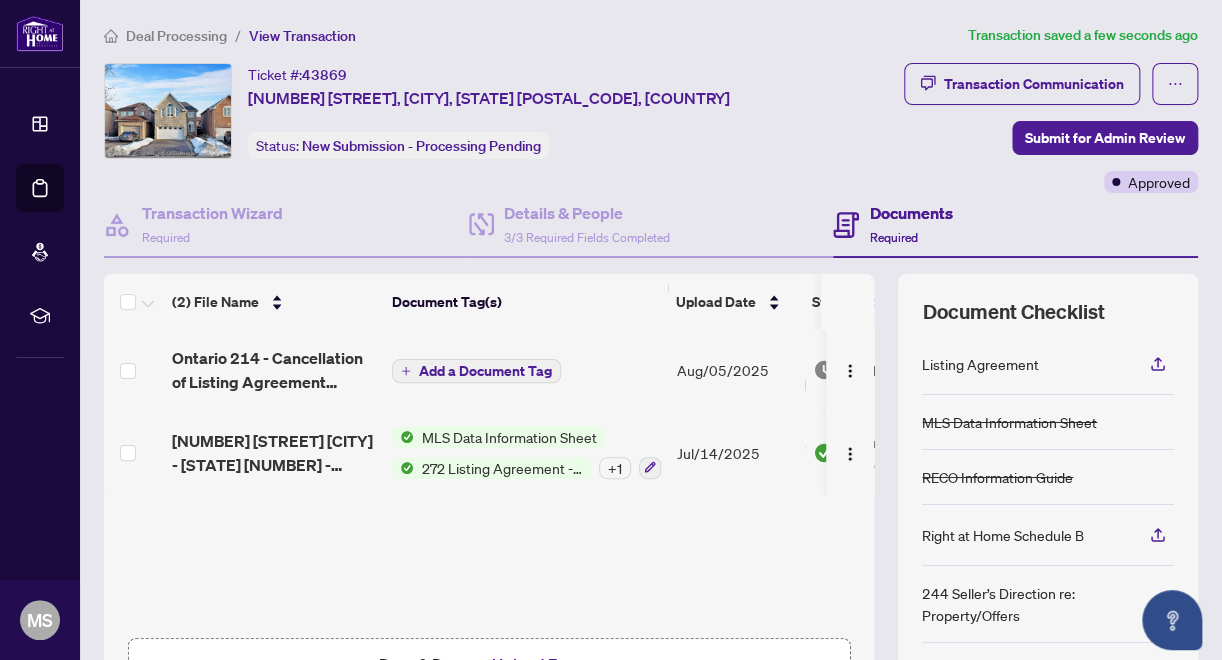 click on "Add a Document Tag" at bounding box center (485, 371) 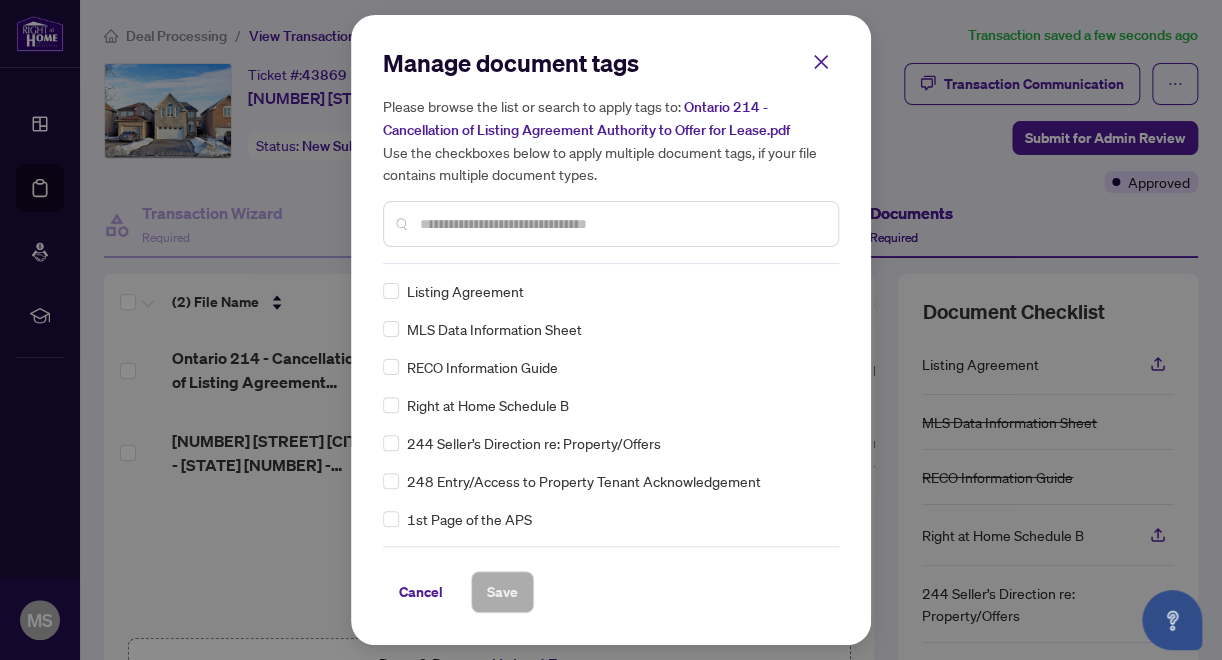 click at bounding box center [621, 224] 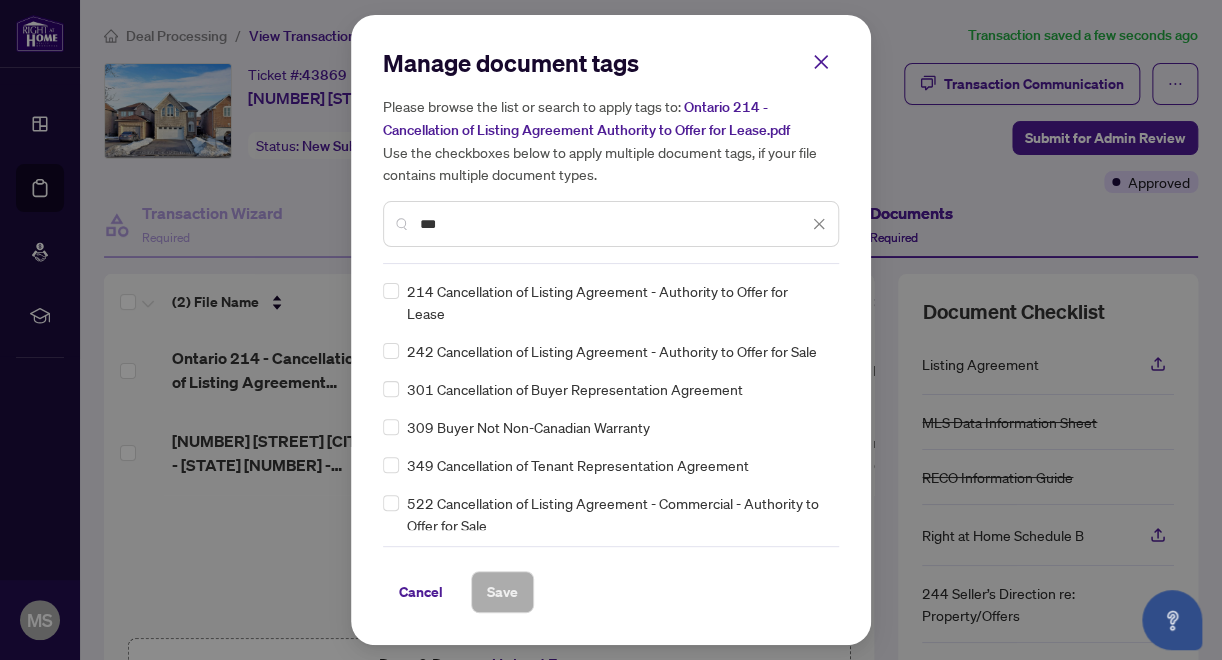 type on "***" 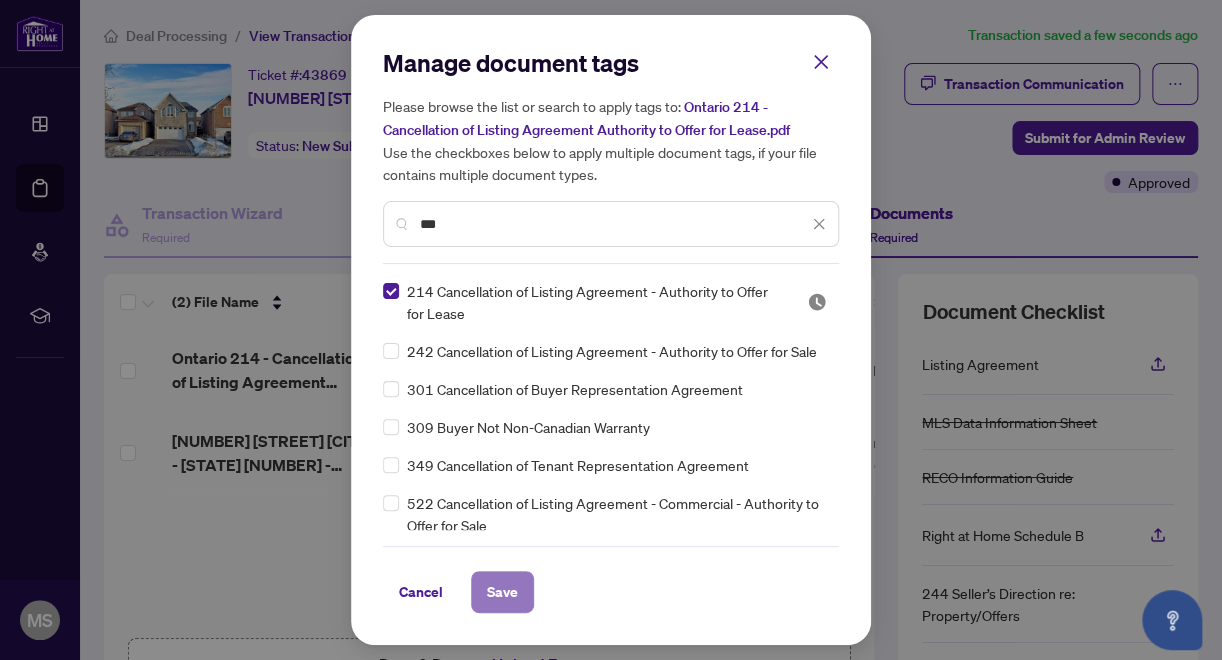 click on "Save" at bounding box center [502, 592] 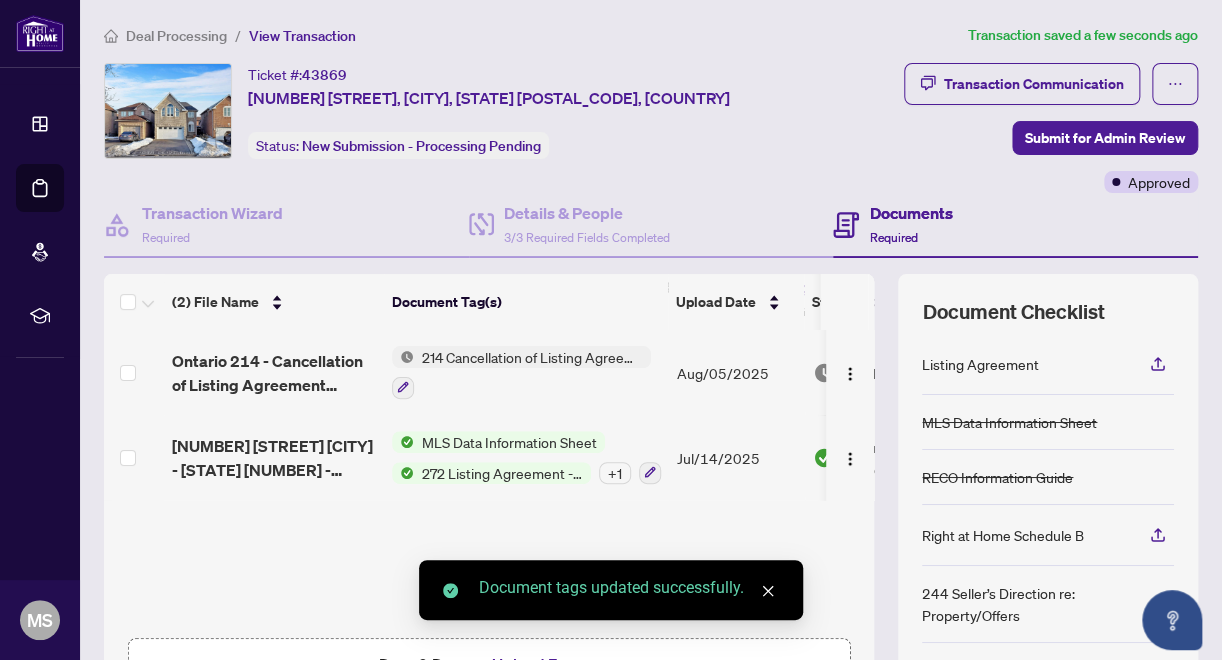 click on "(2) File Name Document Tag(s) Upload Date Status             [STATE] [NUMBER] - Cancellation of Listing Agreement  Authority to Offer for Lease.pdf [NUMBER] Cancellation of Listing Agreement - Authority to Offer for Lease Aug/05/2025 Pending Review [NUMBER] [STREET] [CITY] - [STATE] [NUMBER] - Listing Agreement - Landlord Designated Represent.pdf MLS Data Information Sheet [NUMBER] Listing Agreement - Landlord Designated Representation Agreement Authority
to Offer for Lease + 1 Jul/14/2025 Document Approved Drag & Drop or Upload Forms Supported files include   .PDF, .JPG, .JPEG, .PNG   under  25 MB" at bounding box center (489, 499) 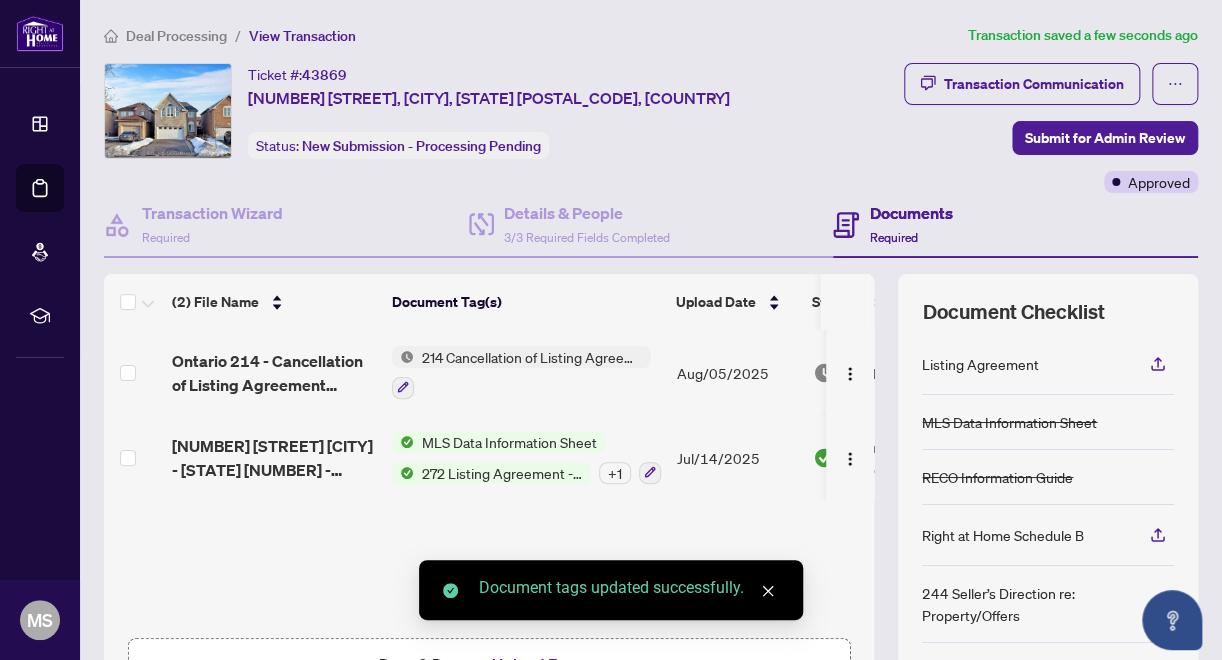 click 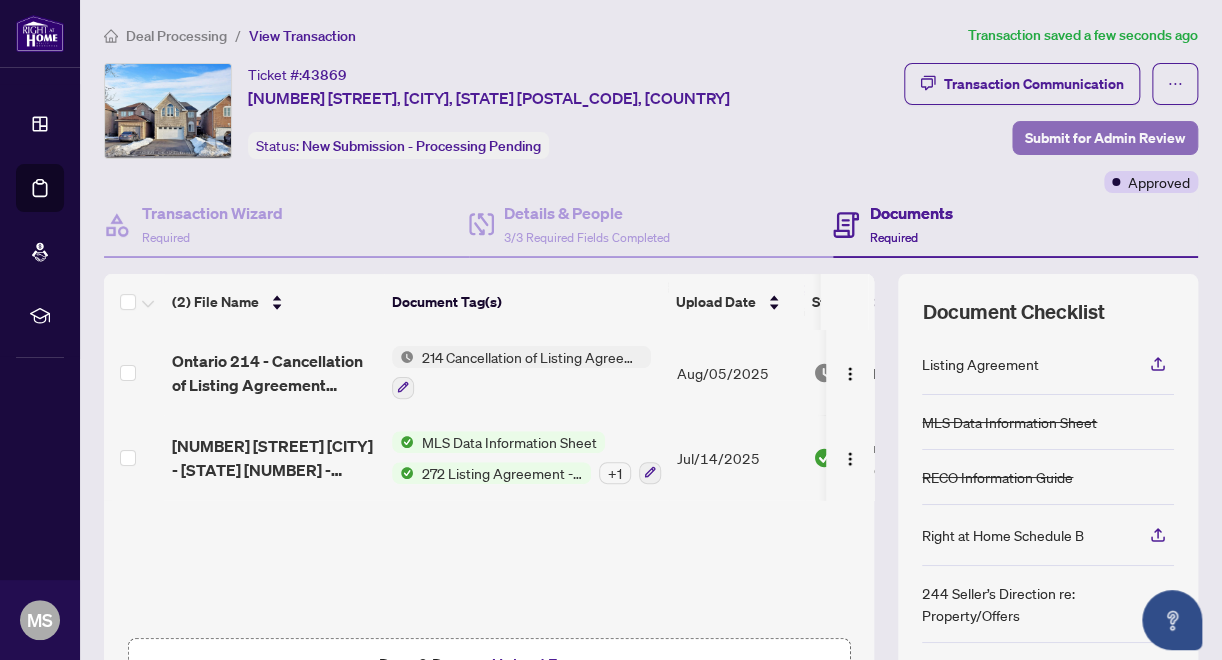 click on "Submit for Admin Review" at bounding box center [1105, 138] 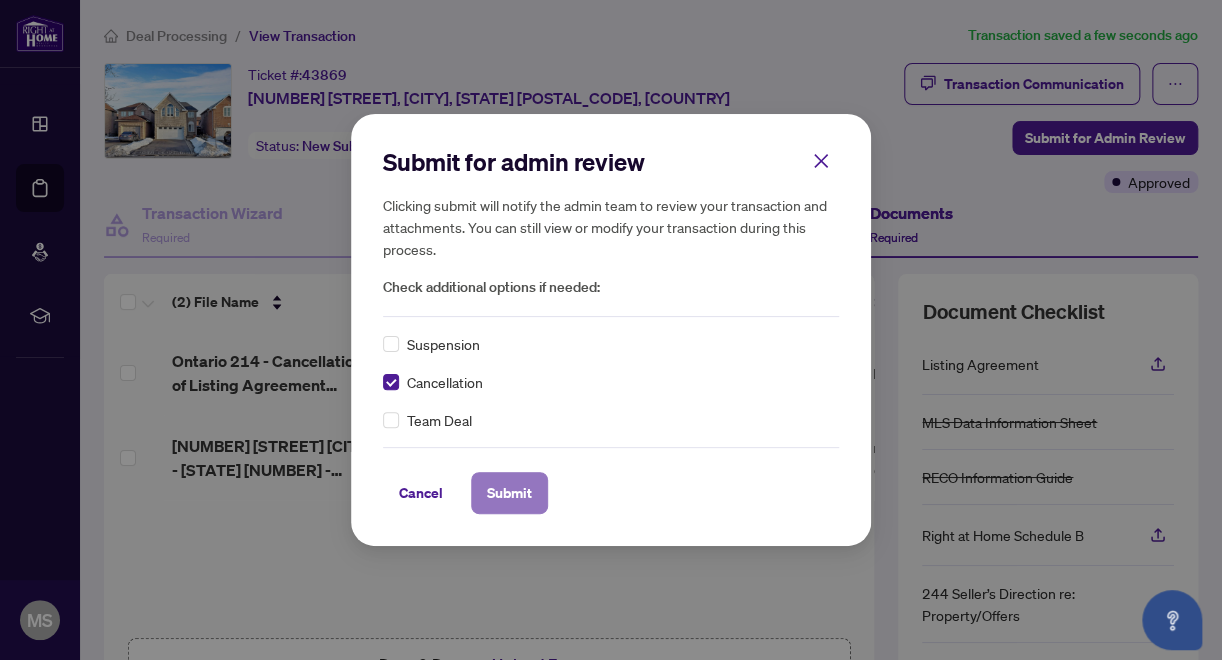 click on "Submit" at bounding box center (509, 493) 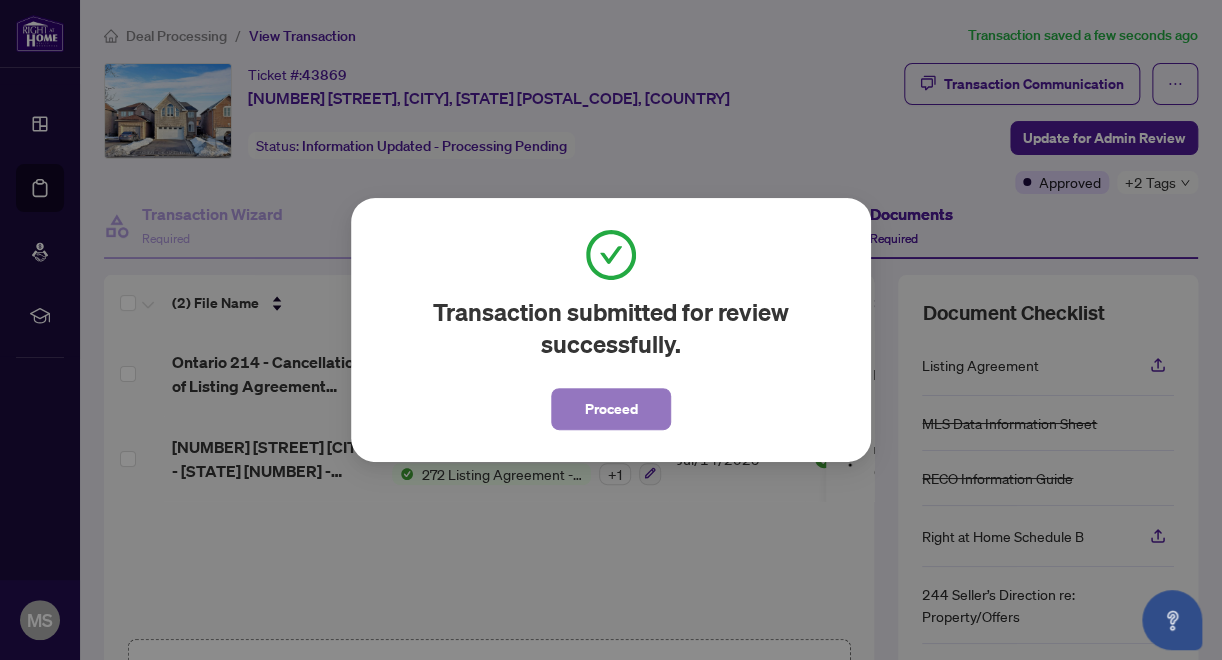 click on "Proceed" at bounding box center (611, 409) 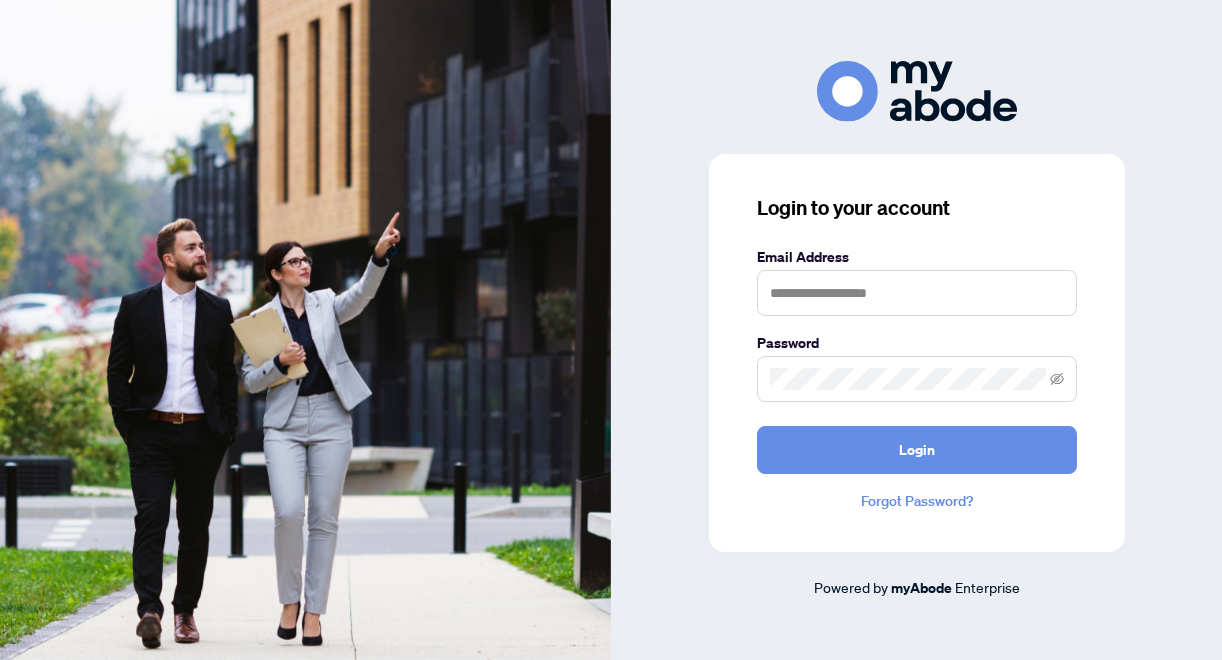scroll, scrollTop: 0, scrollLeft: 0, axis: both 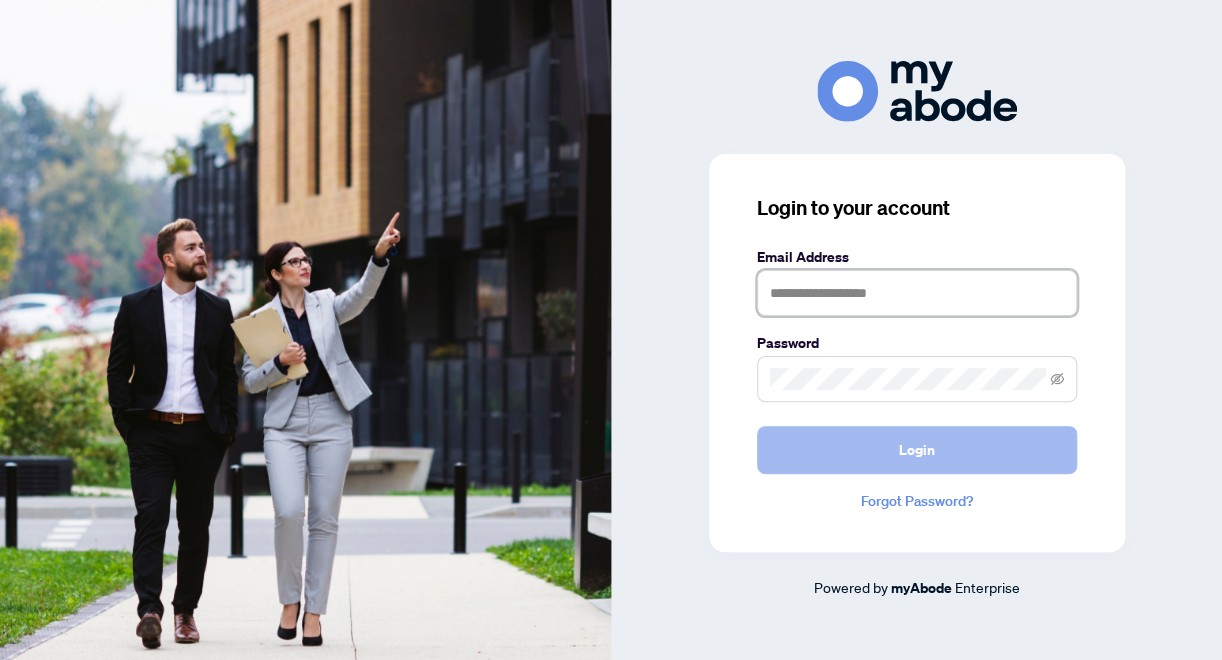type on "**********" 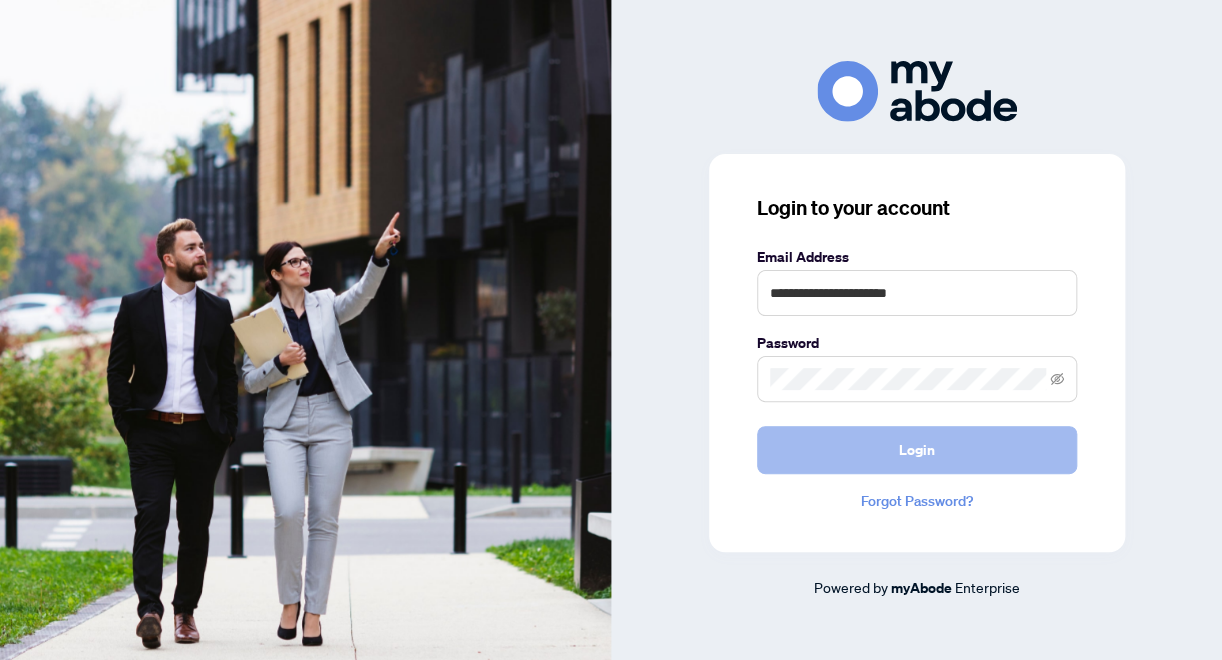 click on "Login" at bounding box center [917, 450] 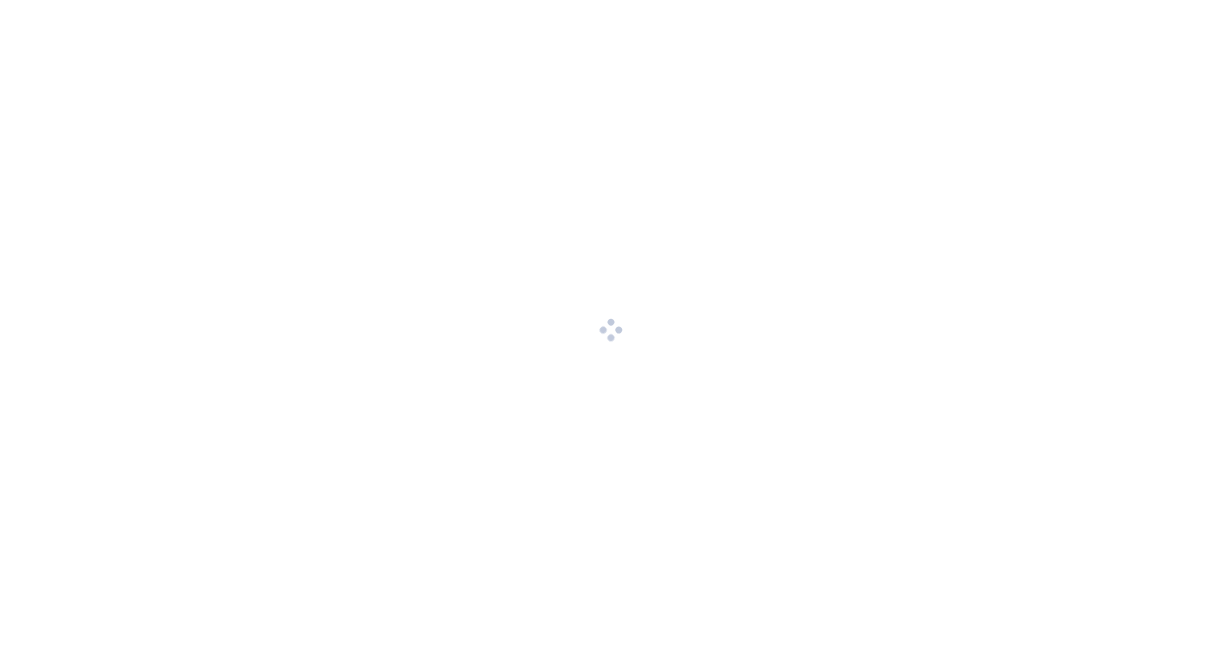 scroll, scrollTop: 0, scrollLeft: 0, axis: both 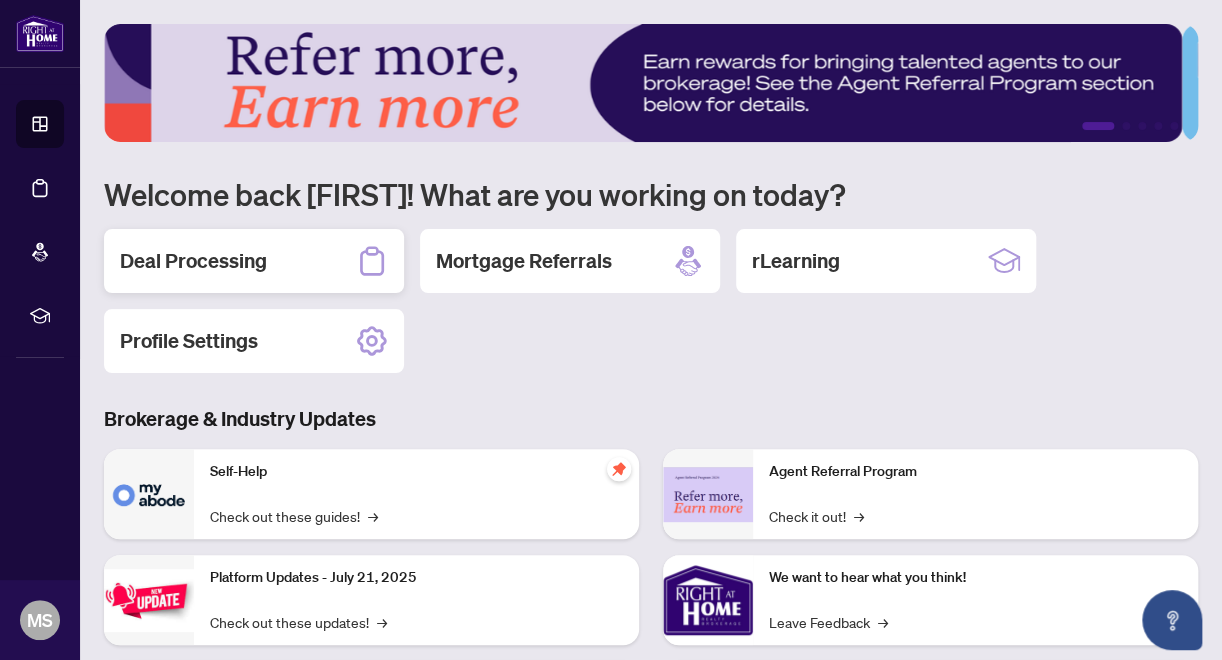 click on "Deal Processing" at bounding box center (193, 261) 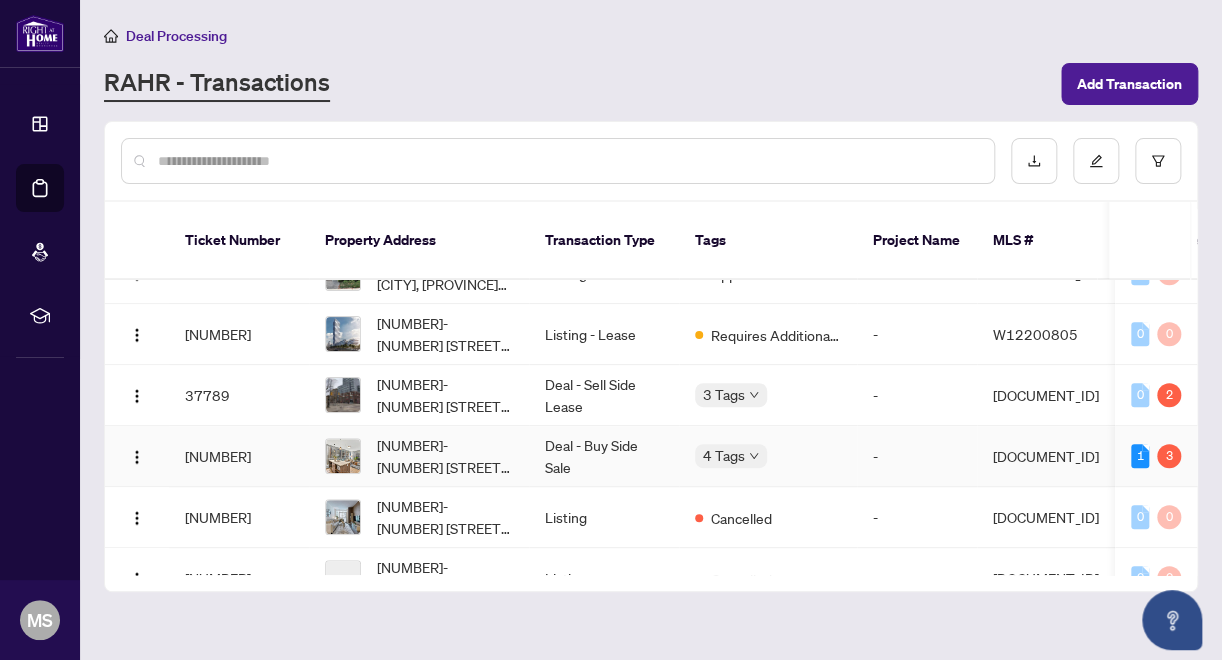 scroll, scrollTop: 500, scrollLeft: 0, axis: vertical 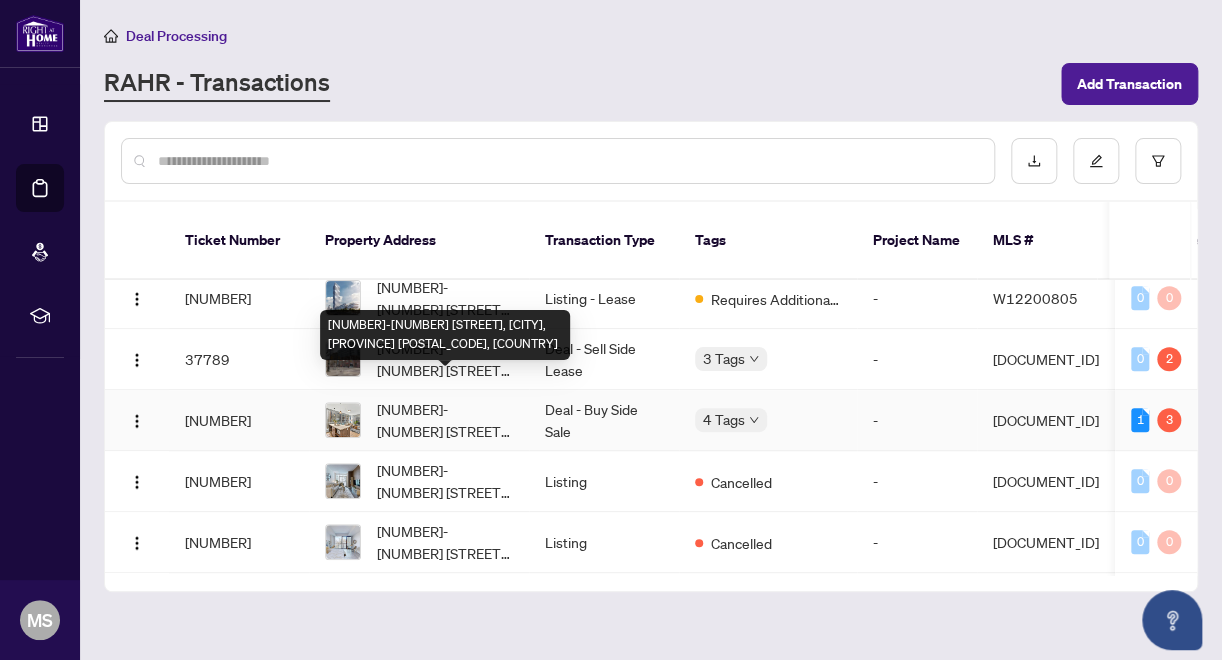 click on "[NUMBER] [STREET], [CITY], [STATE] [POSTAL_CODE], [COUNTRY]" at bounding box center [445, 420] 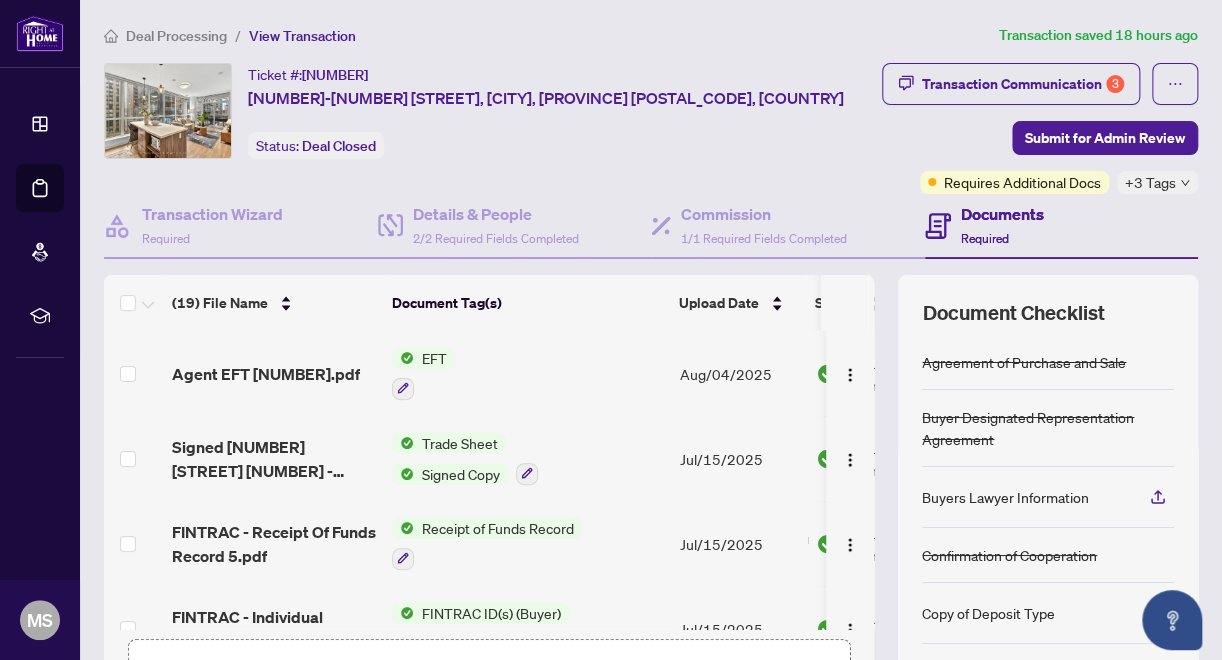 click on "EFT" at bounding box center [434, 358] 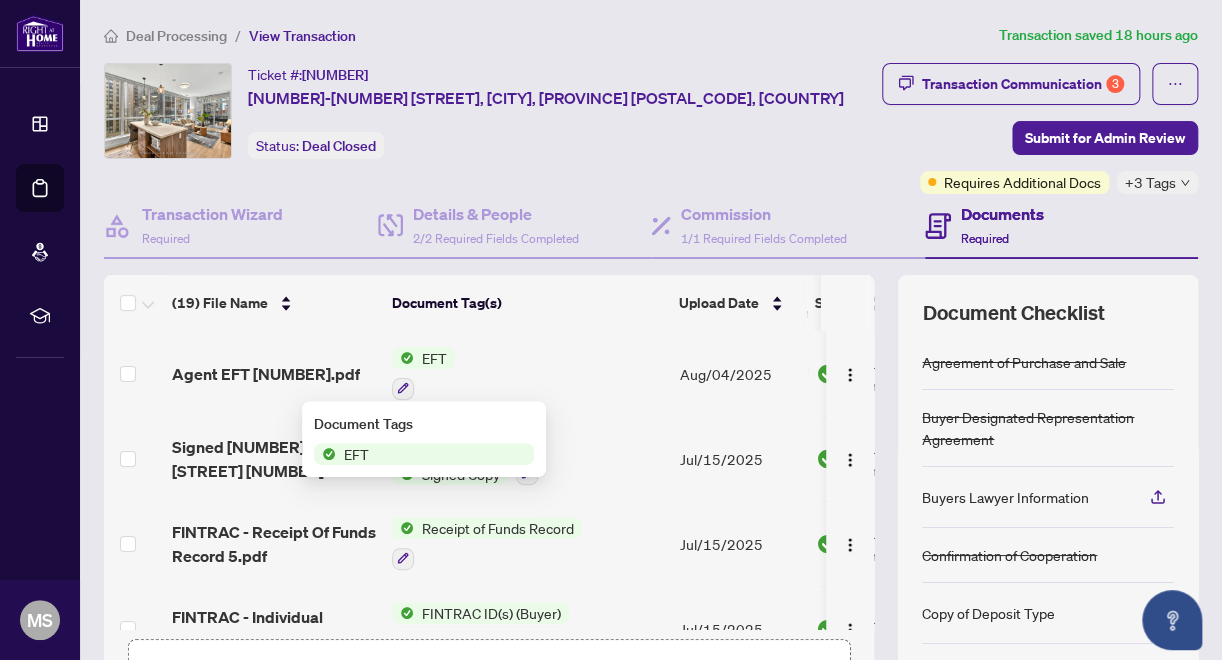 click on "EFT" at bounding box center (424, 454) 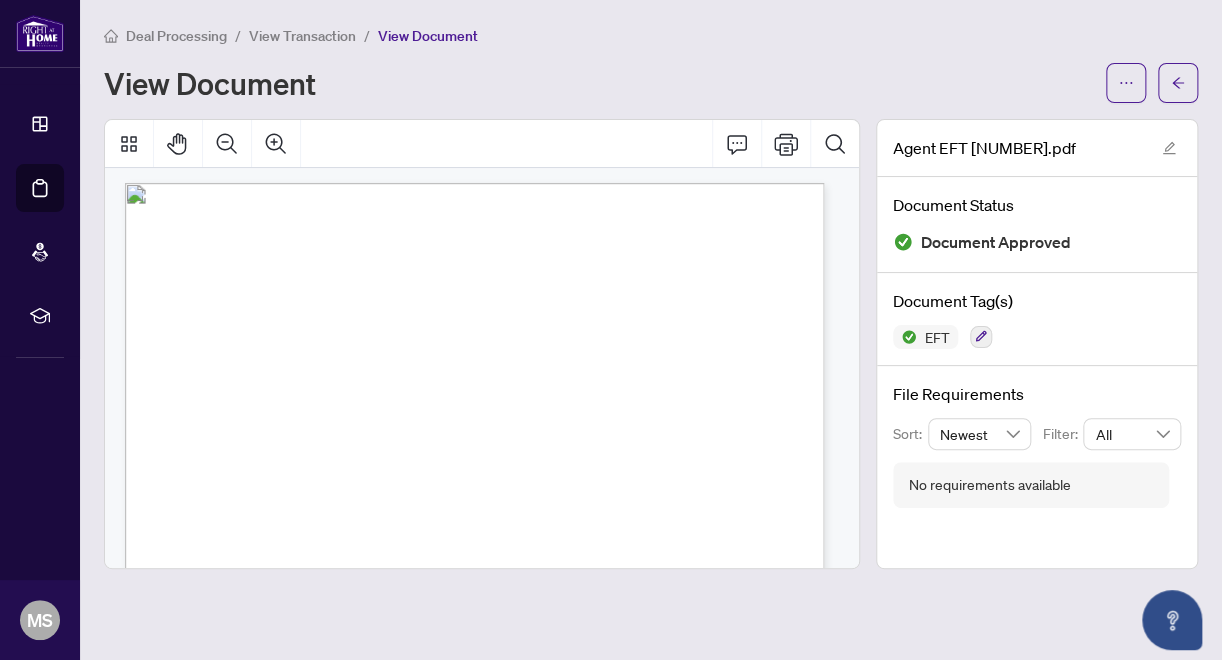 scroll, scrollTop: 0, scrollLeft: 0, axis: both 